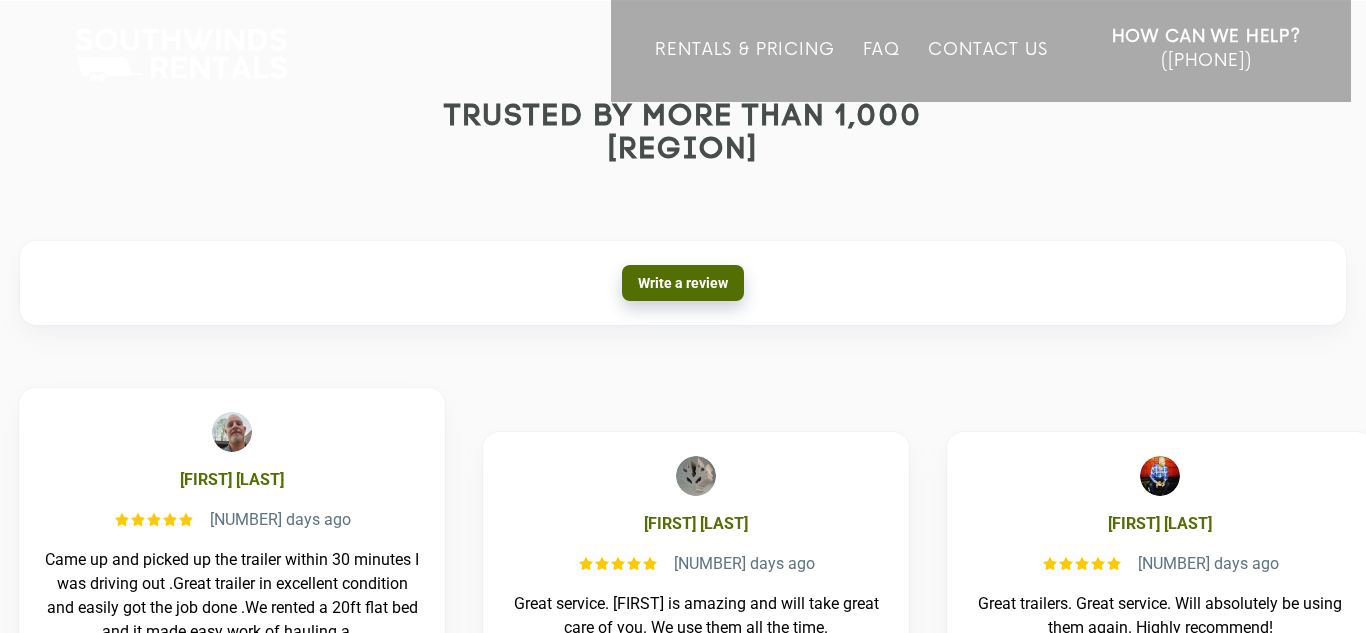 scroll, scrollTop: 0, scrollLeft: 0, axis: both 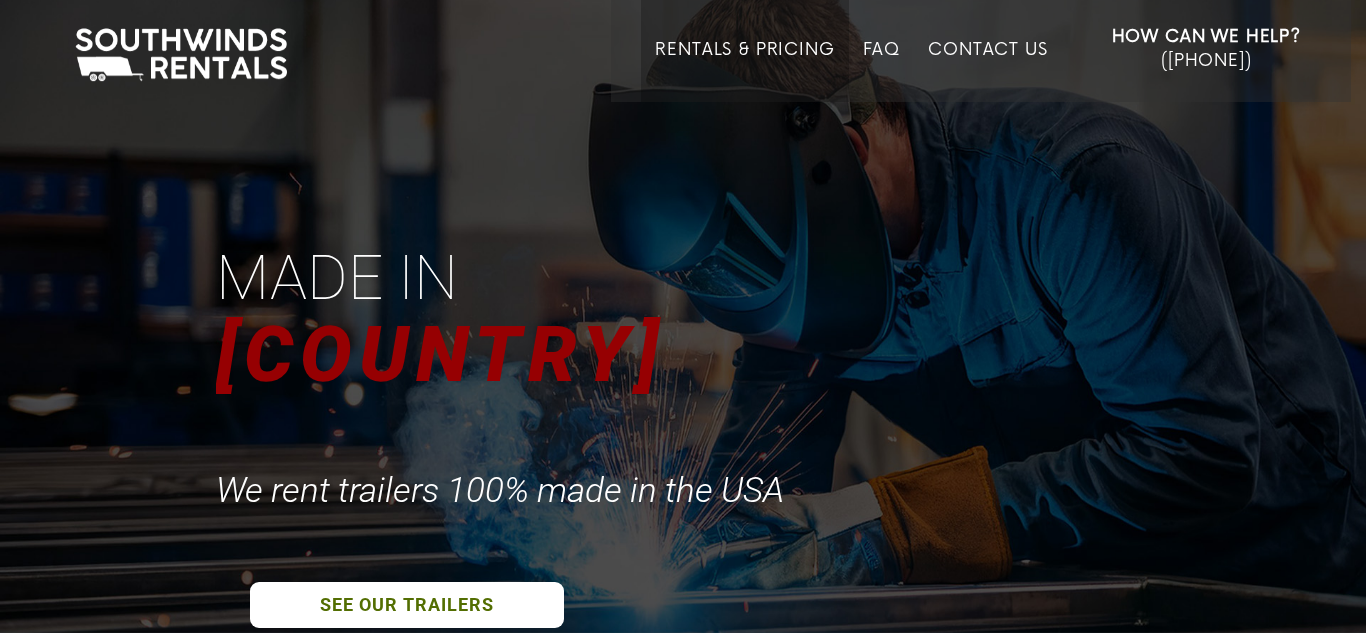 click on "Rentals & Pricing" at bounding box center [744, 71] 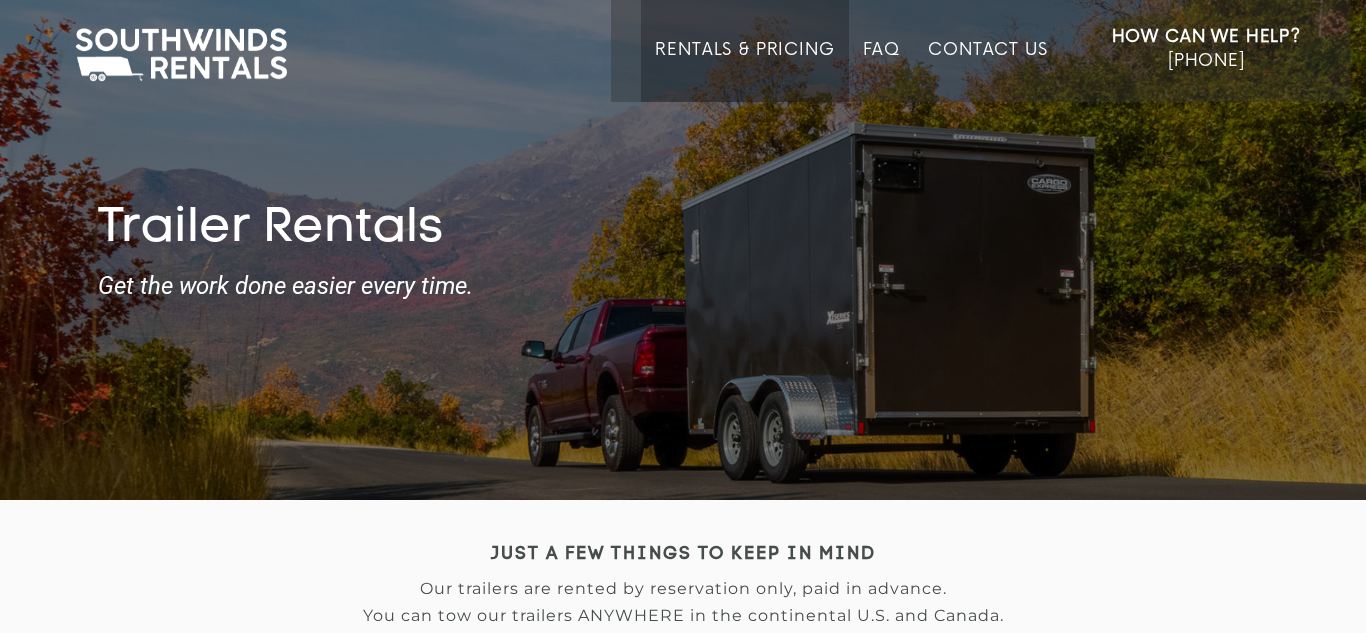 scroll, scrollTop: 0, scrollLeft: 0, axis: both 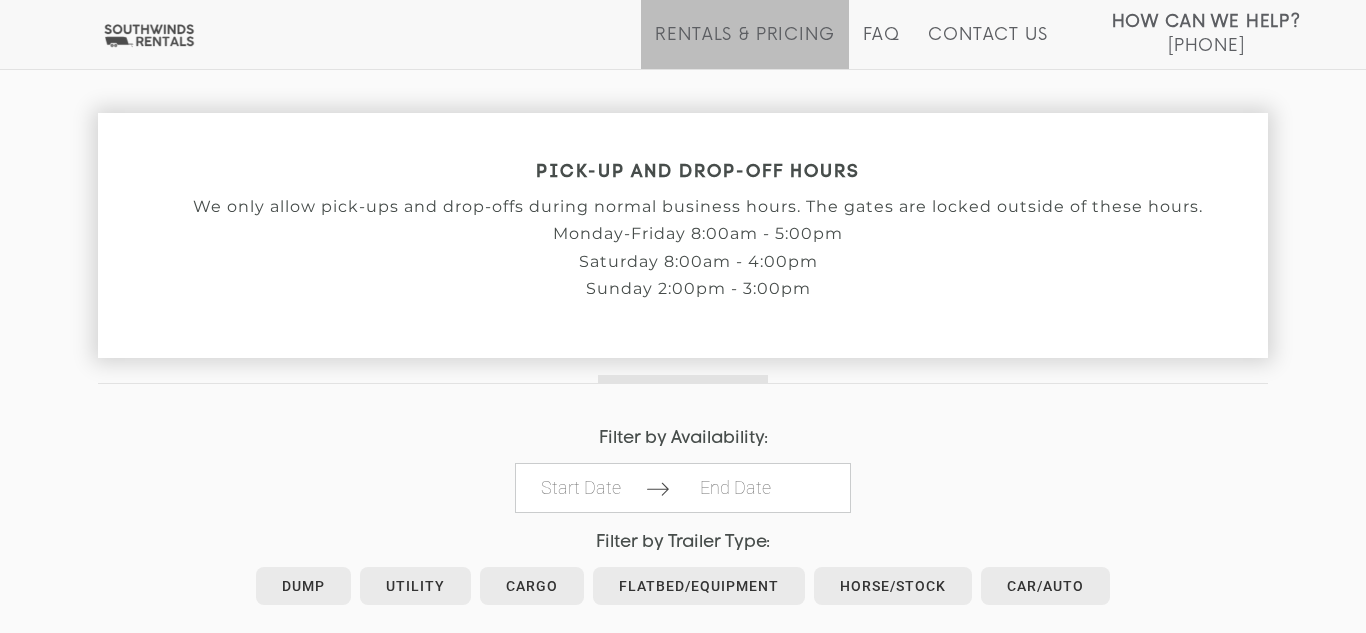 click on "Toggle navigation
How Can We Help?
Click here to call (615) 288-5050
Rentals & Pricing
FAQ
Contact Us
How Can We Help?
(615) 288-5050
Trailer Rentals
Get the work done easier every time.
JUST A FEW THINGS TO KEEP IN MIND
Our trailers are rented by reservation only, paid in advance.
Dump" at bounding box center (683, -324) 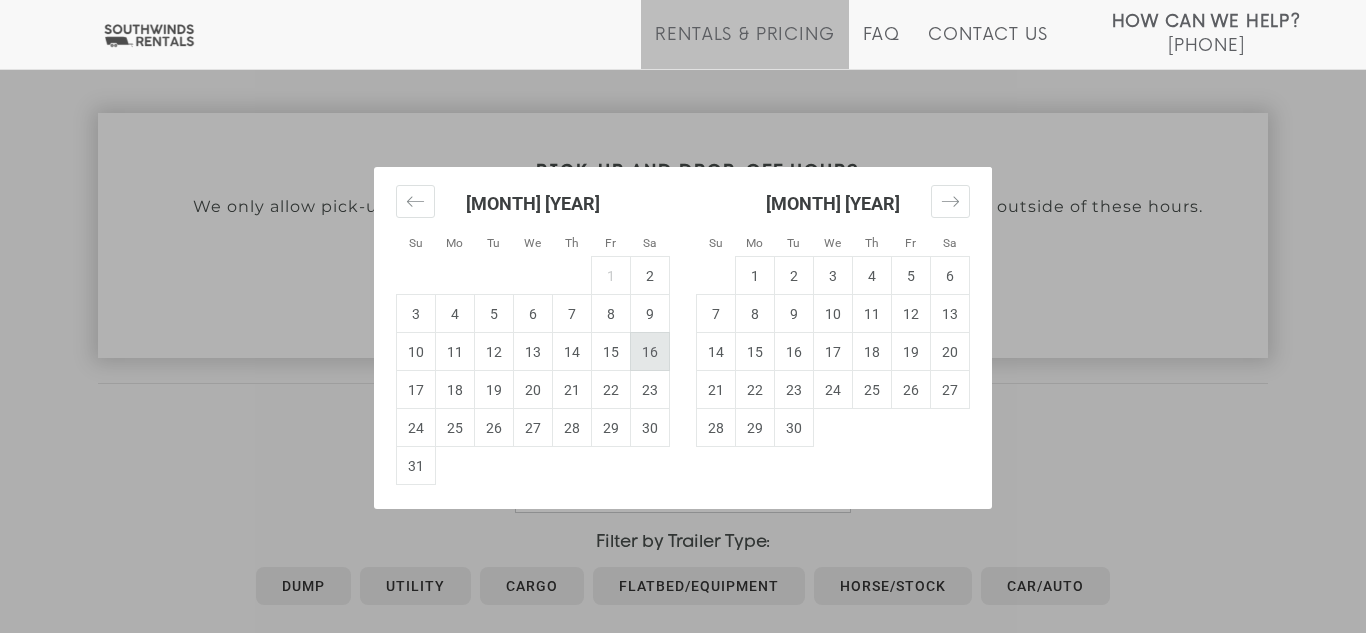 click on "16" at bounding box center [650, 352] 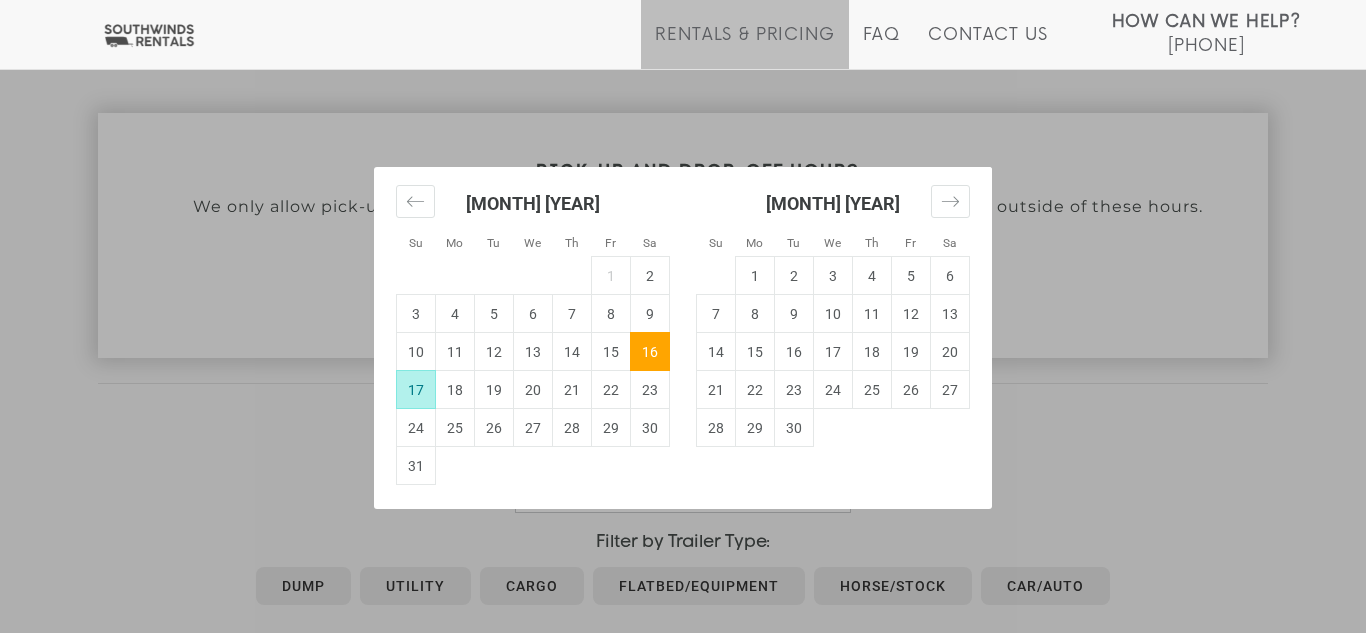 click on "17" at bounding box center (416, 390) 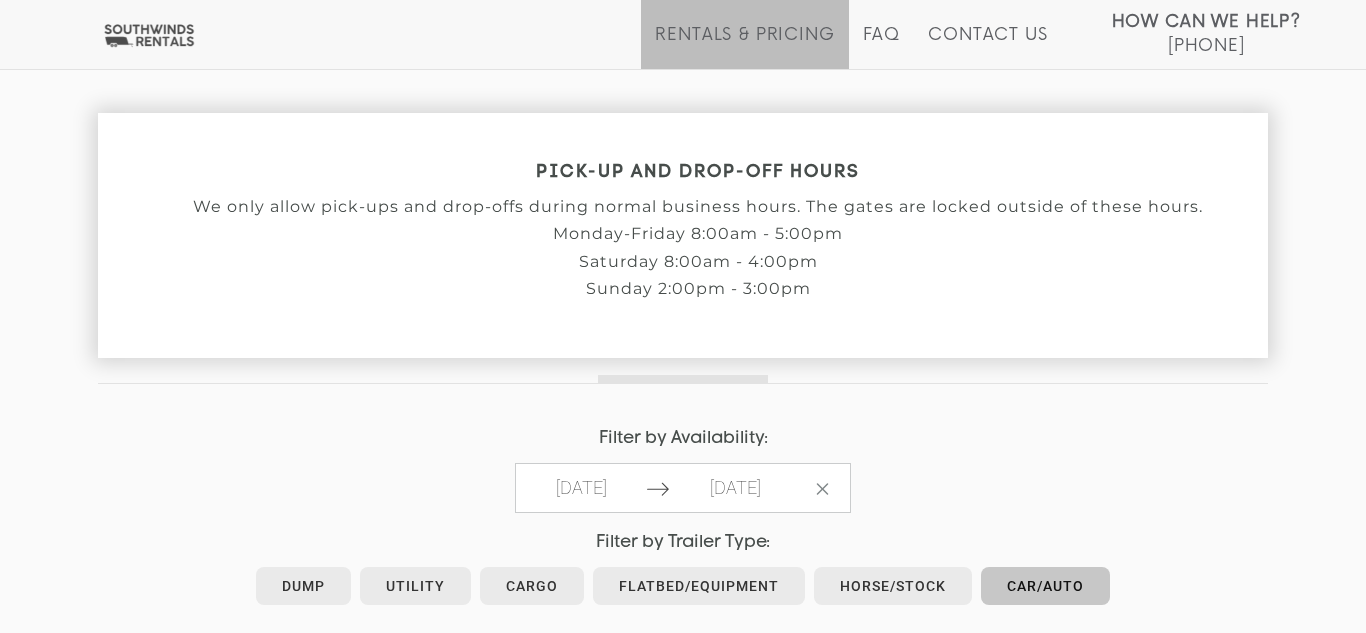 click on "Car/Auto" at bounding box center [1045, 586] 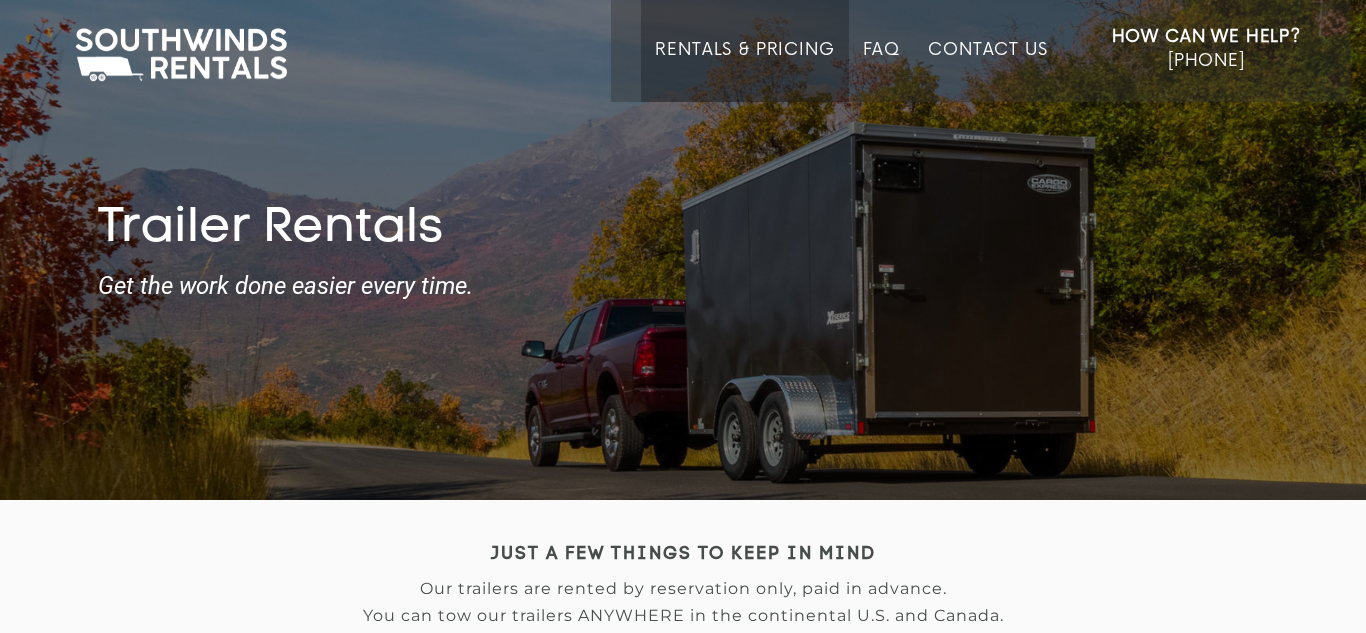 scroll, scrollTop: 0, scrollLeft: 0, axis: both 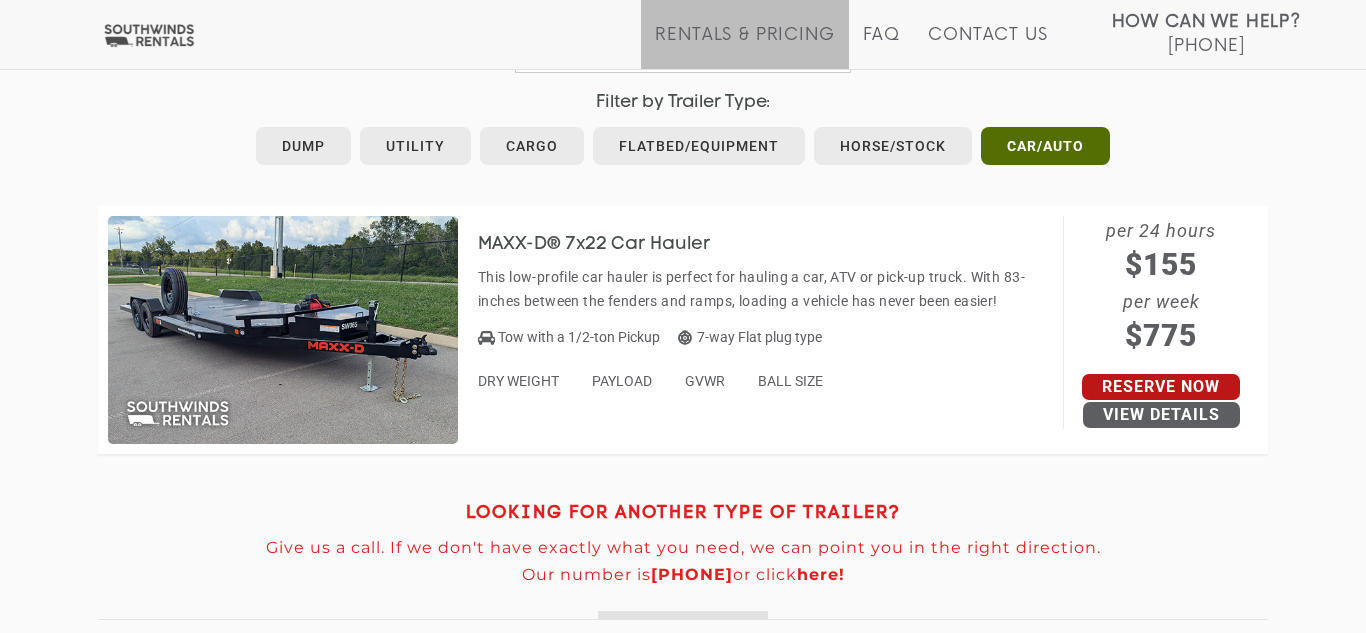 click on "Reserve Now" at bounding box center (1161, 387) 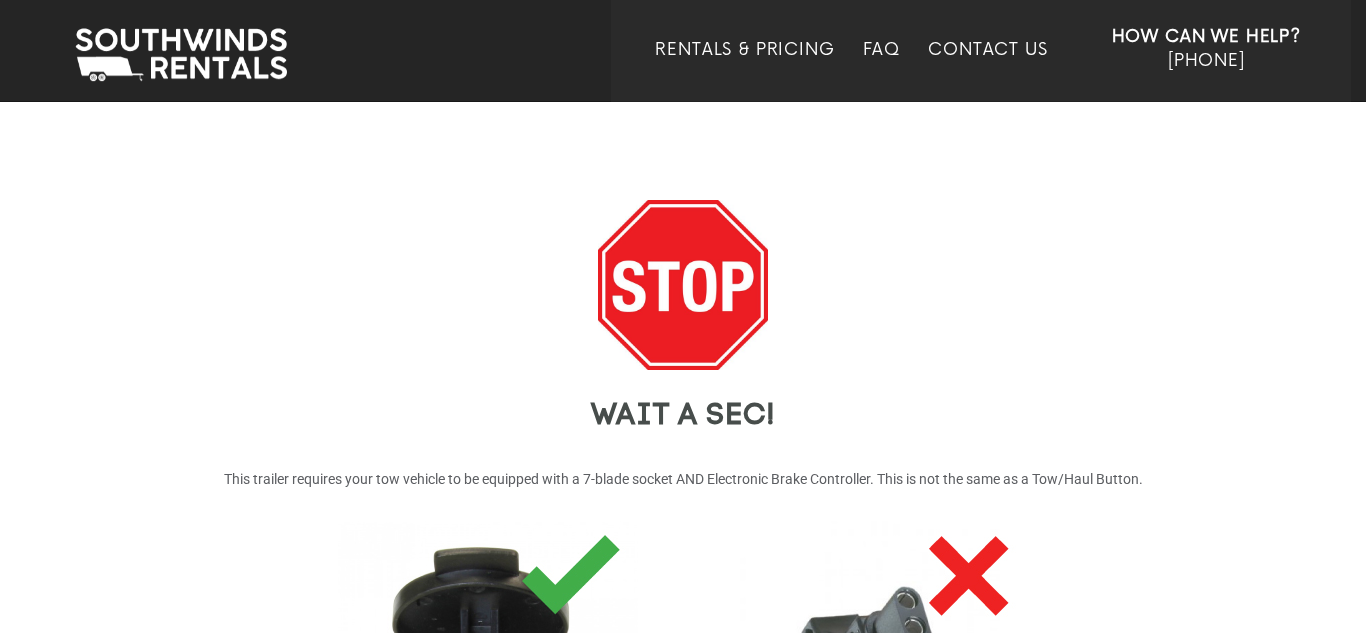 scroll, scrollTop: 0, scrollLeft: 0, axis: both 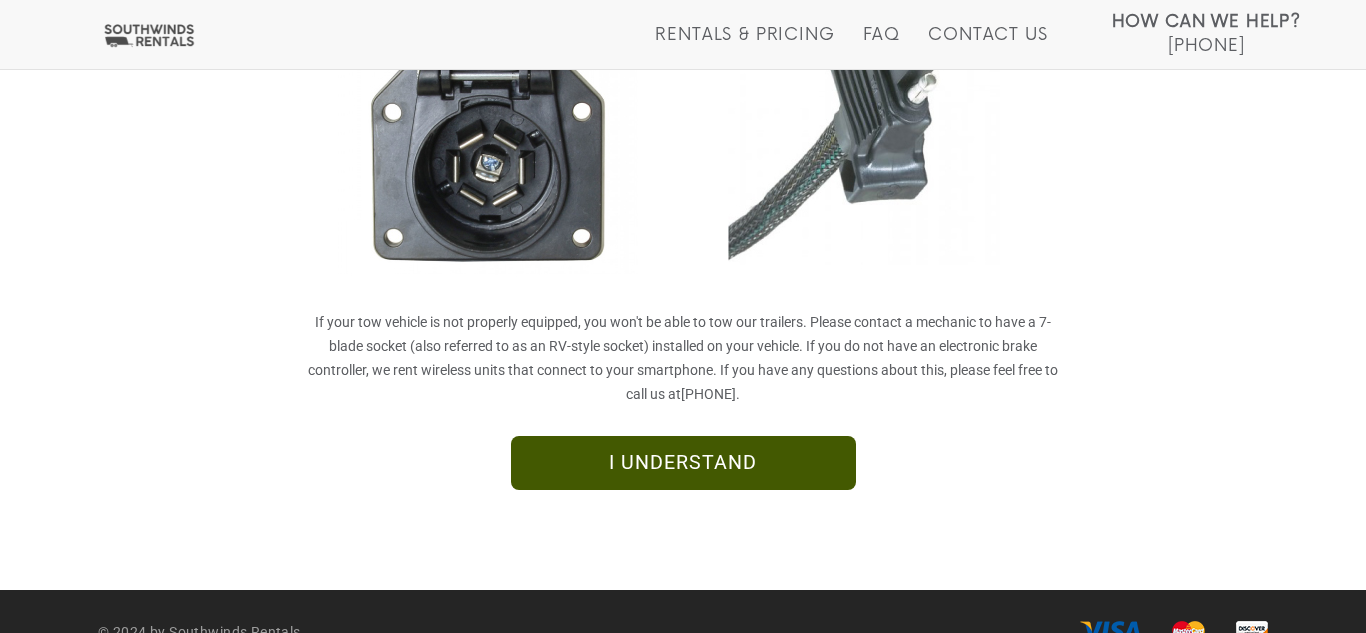 click on "I UNDERSTAND" at bounding box center (683, 463) 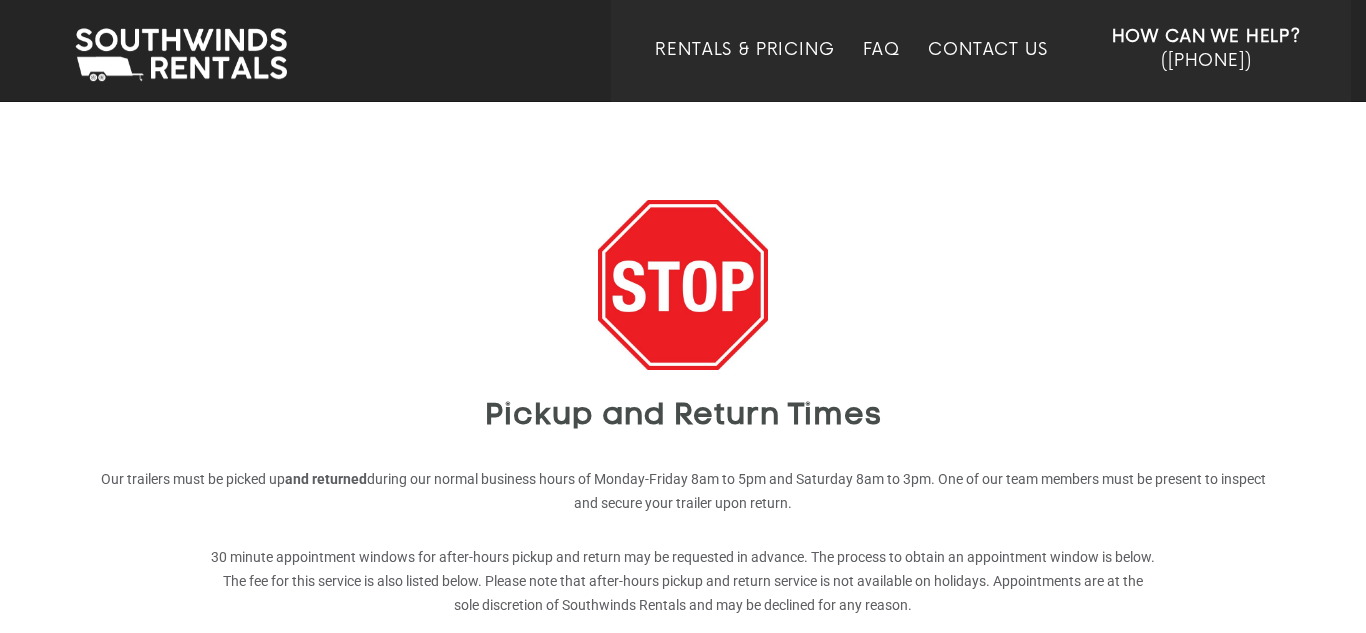scroll, scrollTop: 0, scrollLeft: 0, axis: both 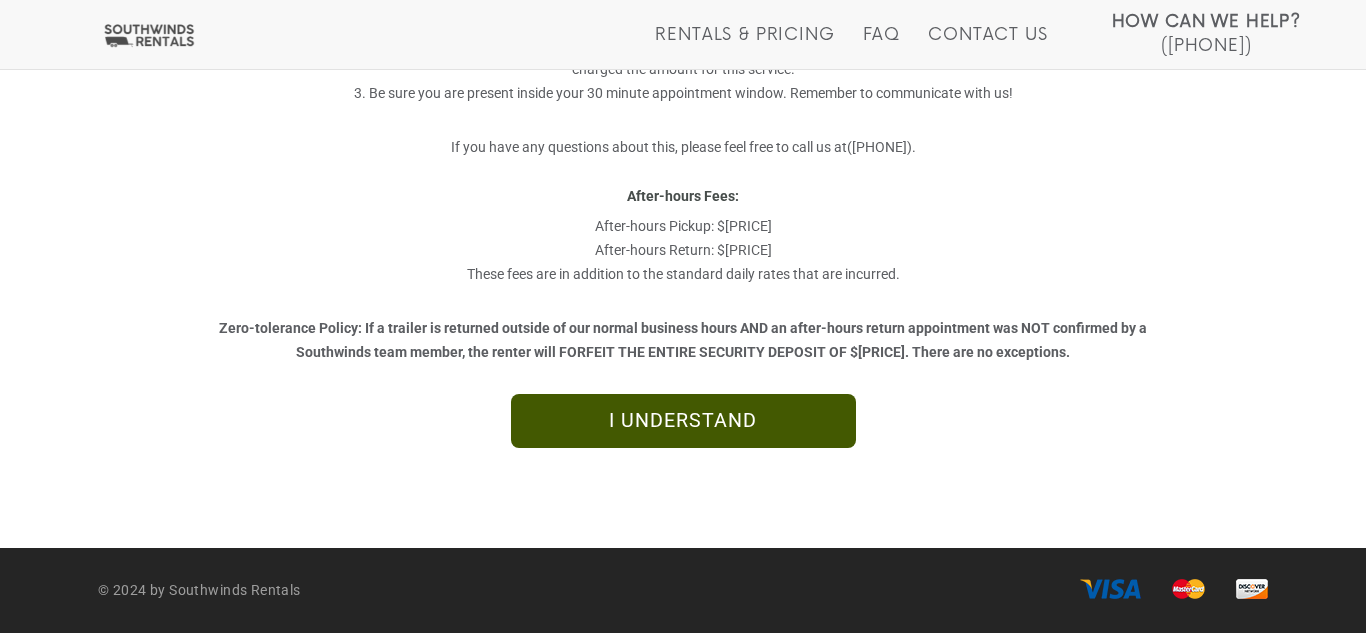 click on "I UNDERSTAND" at bounding box center [683, 421] 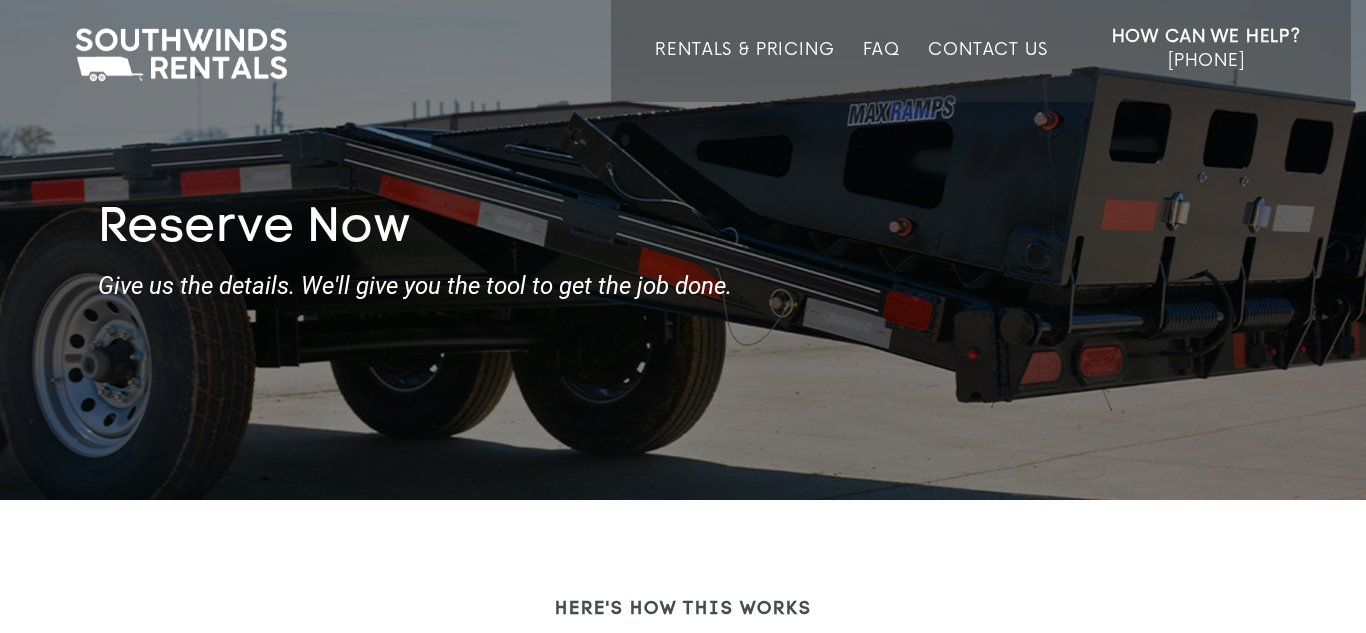 scroll, scrollTop: 0, scrollLeft: 0, axis: both 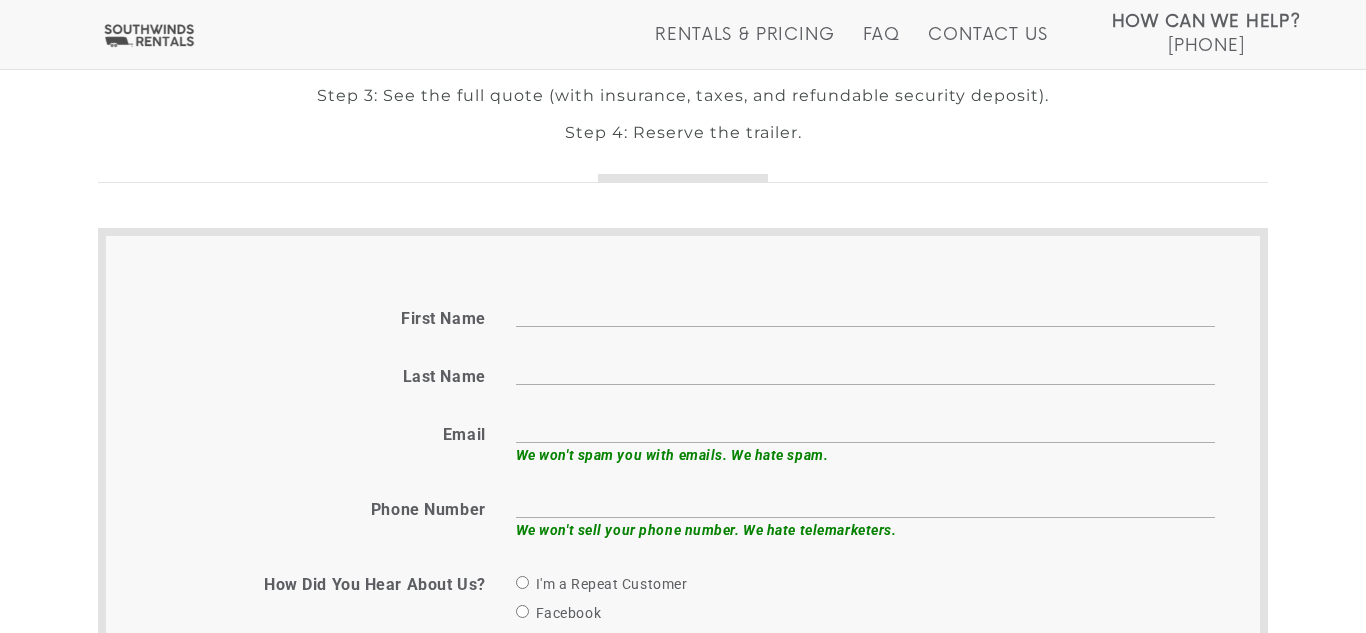 click on "First name" at bounding box center (865, 311) 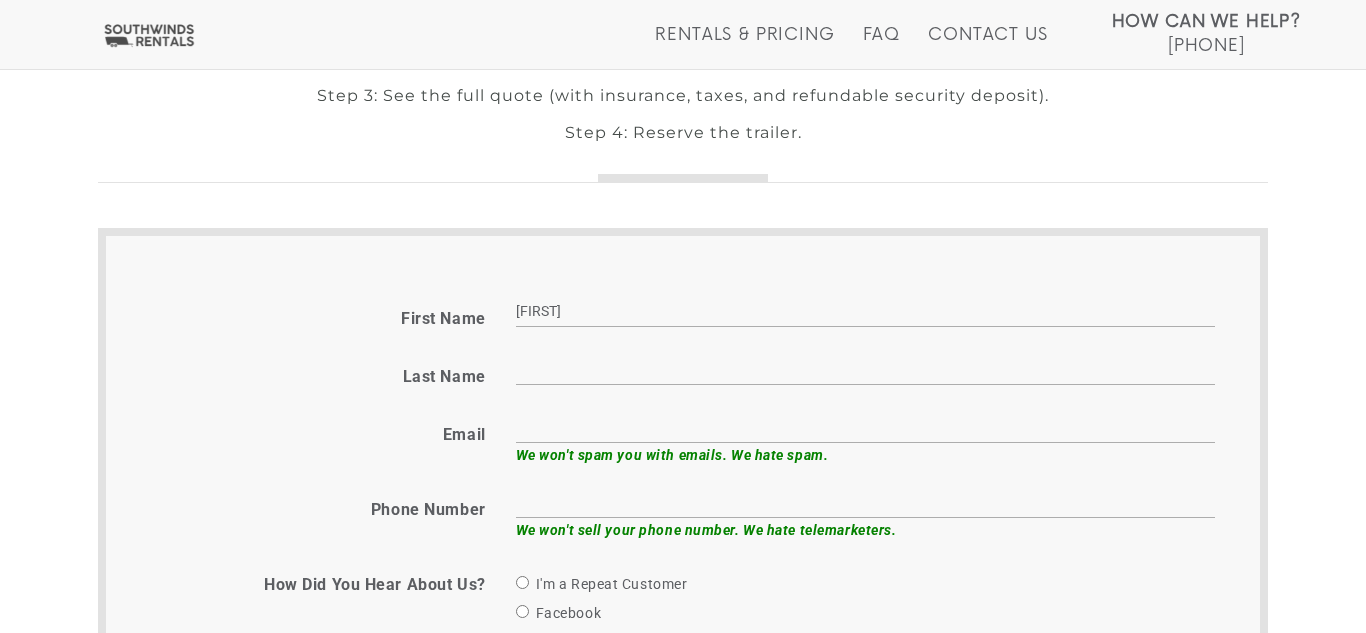 type on "Joshua" 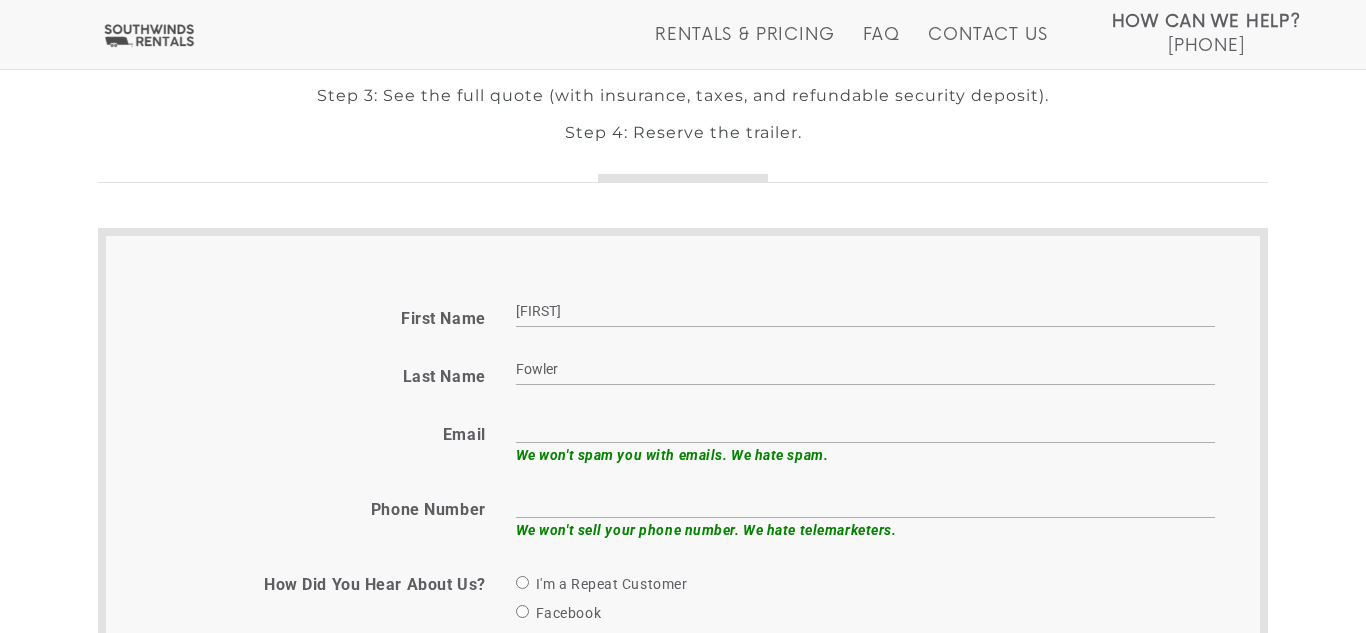 type on "Fowler" 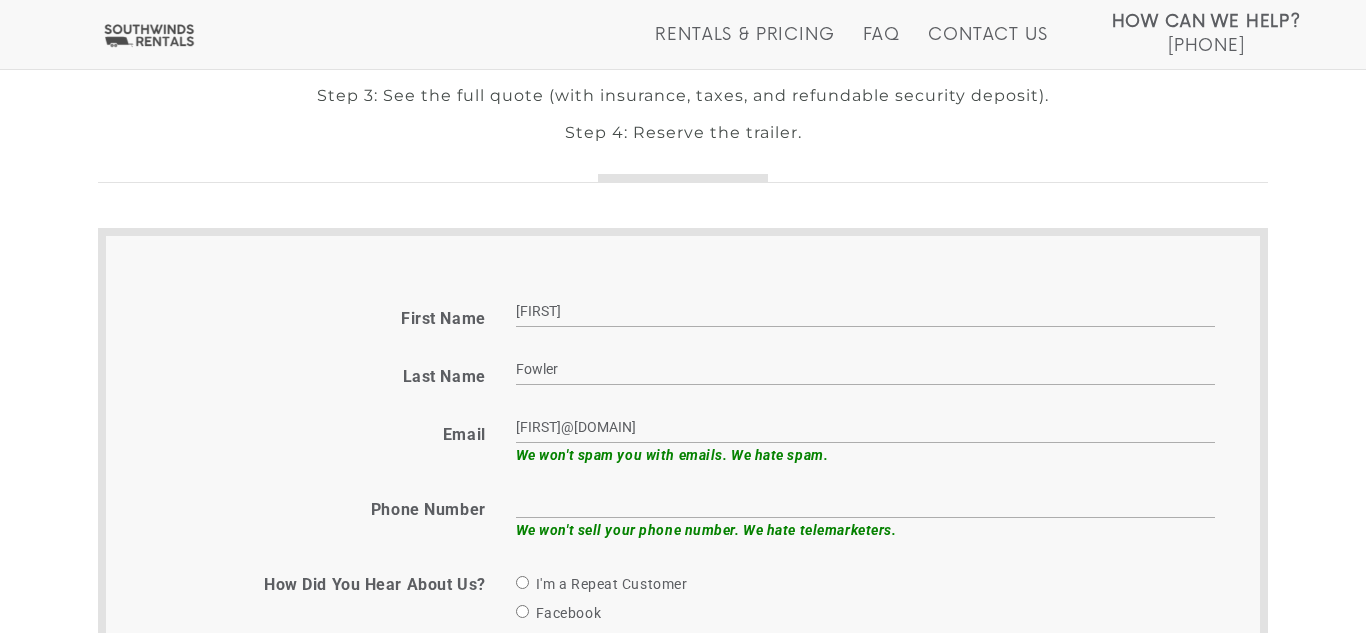 type on "Jdf_521@yahoo.com" 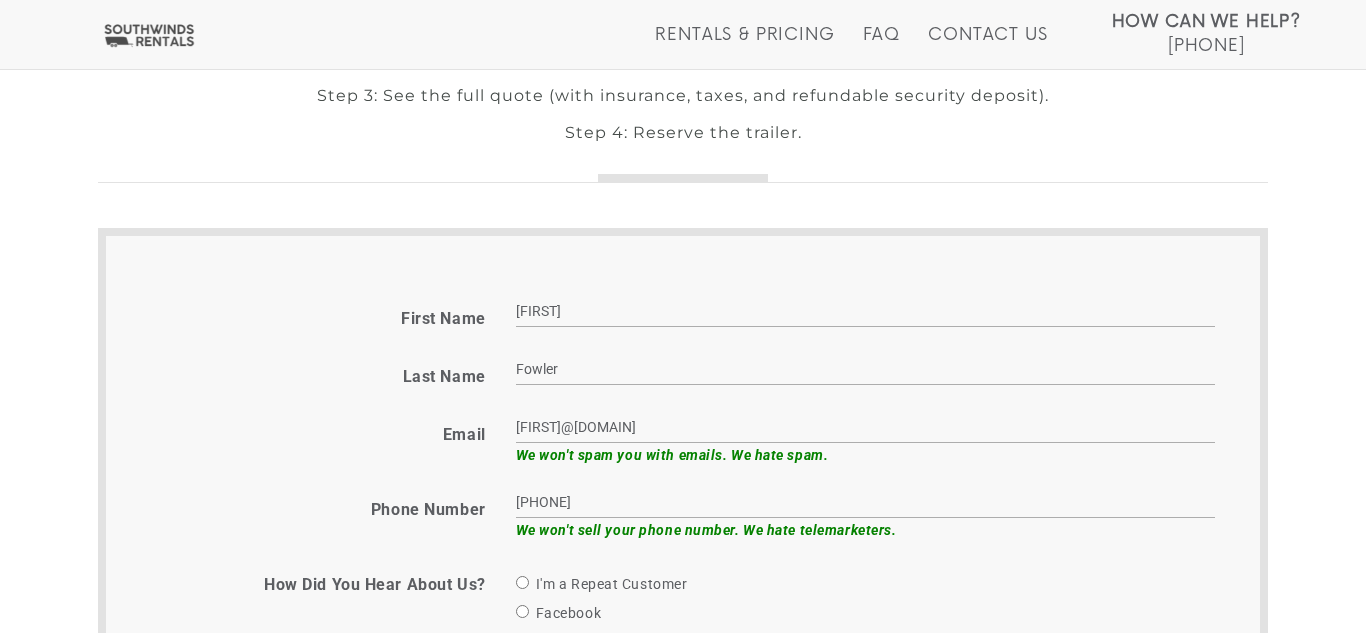type on "6155791064" 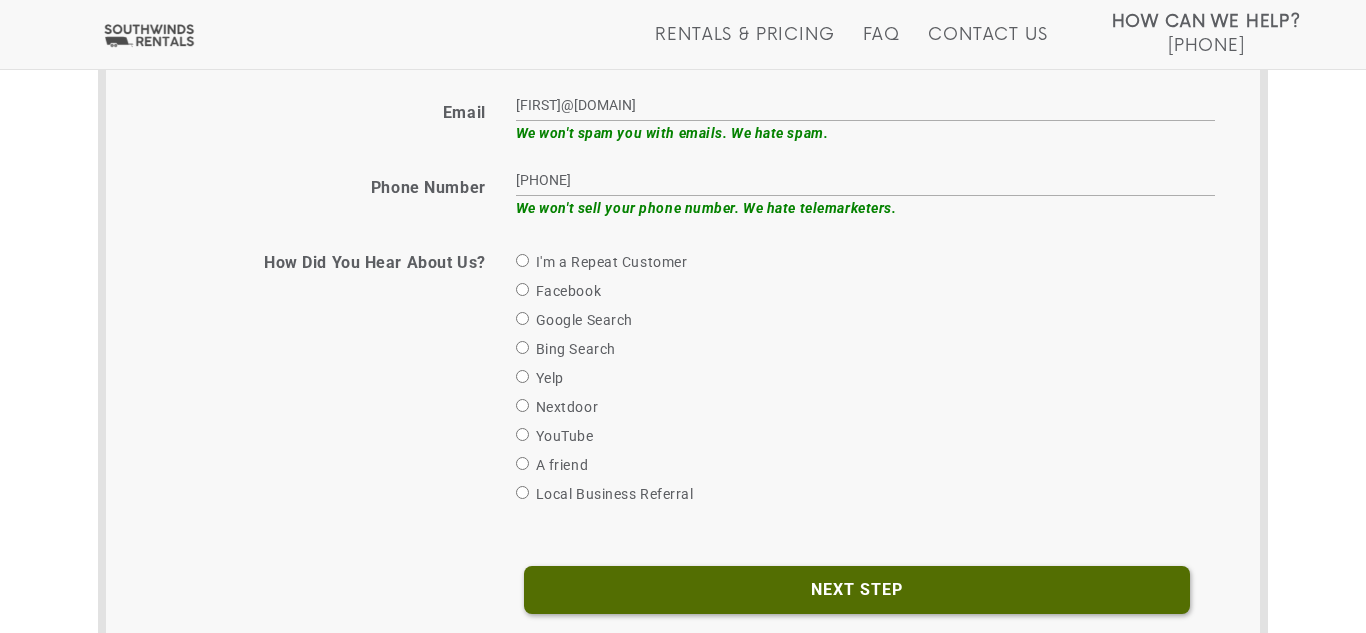 scroll, scrollTop: 959, scrollLeft: 0, axis: vertical 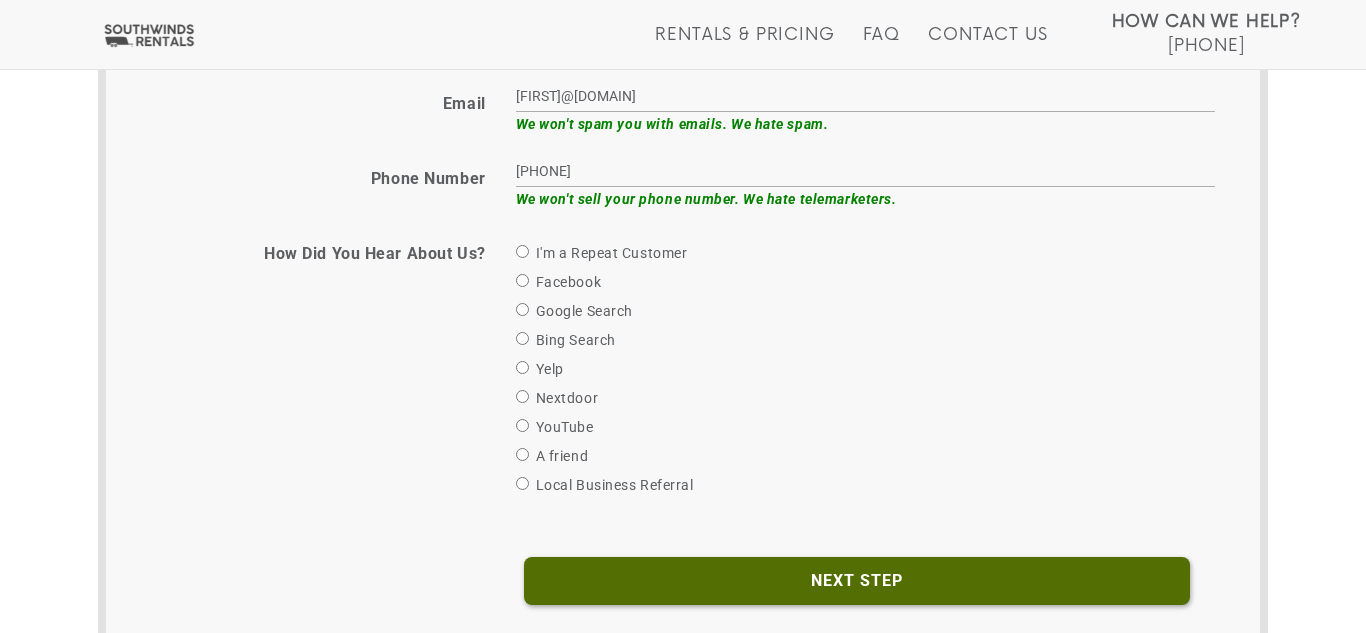 click on "Google Search" at bounding box center [574, 311] 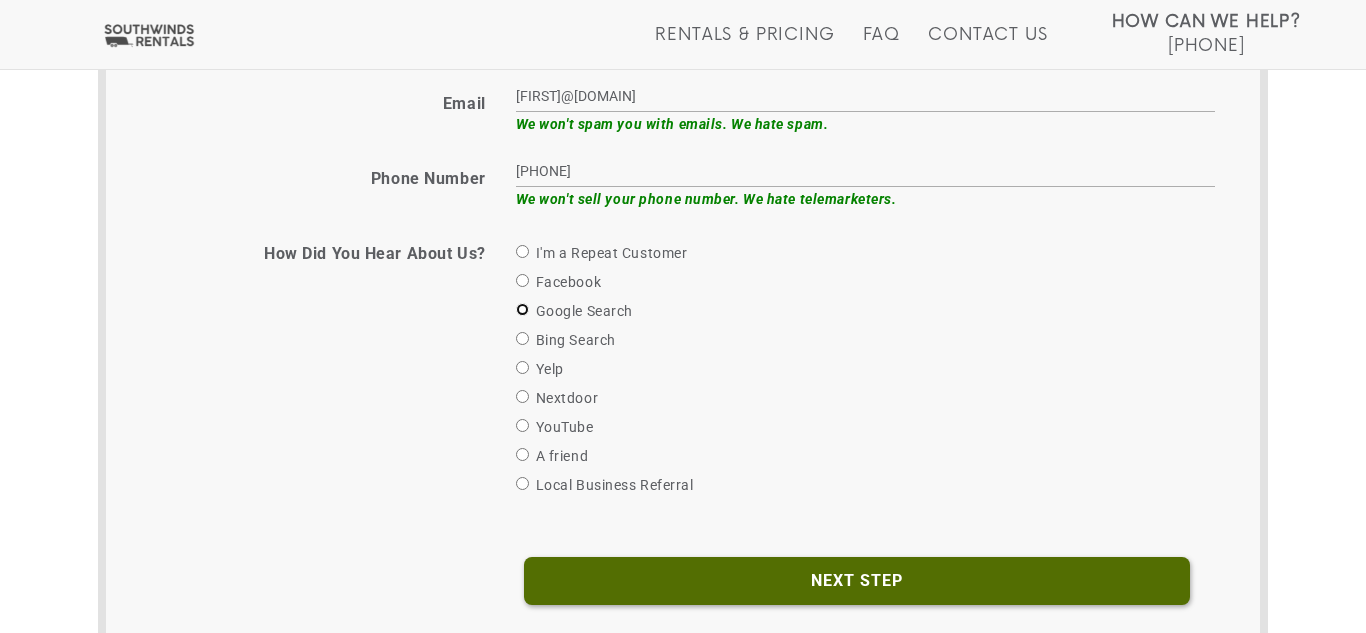 click on "Google Search" at bounding box center [522, 309] 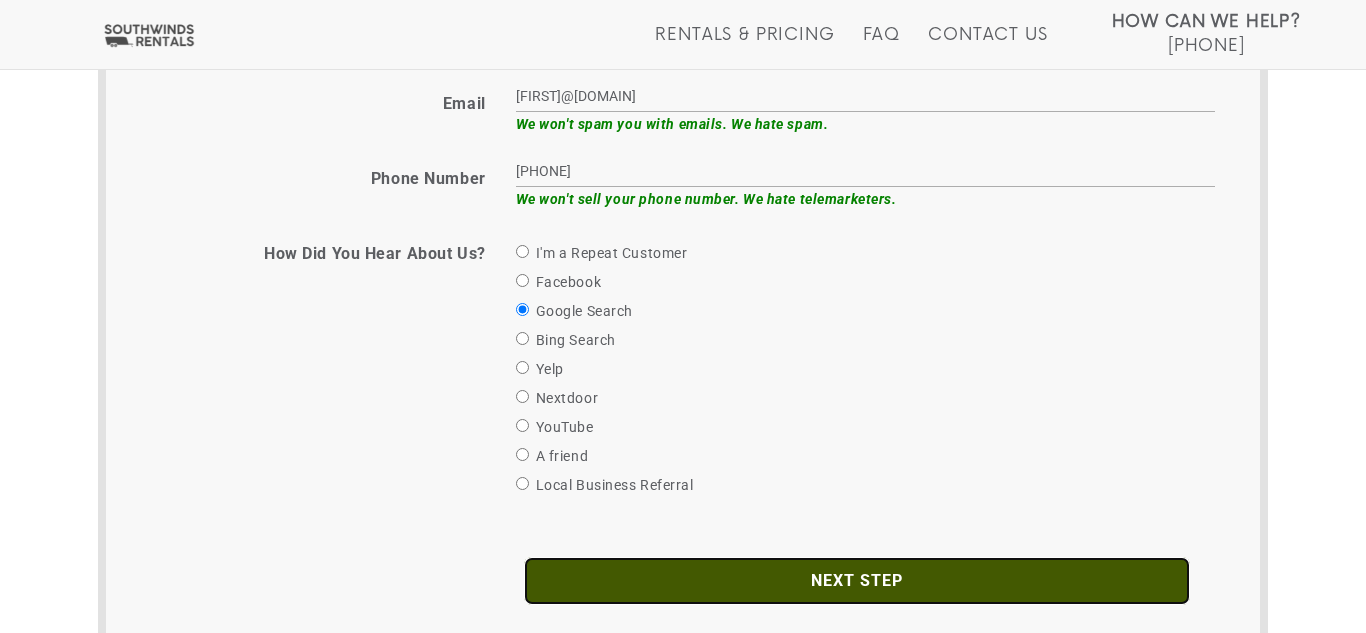 click on "Next Step" at bounding box center [857, 581] 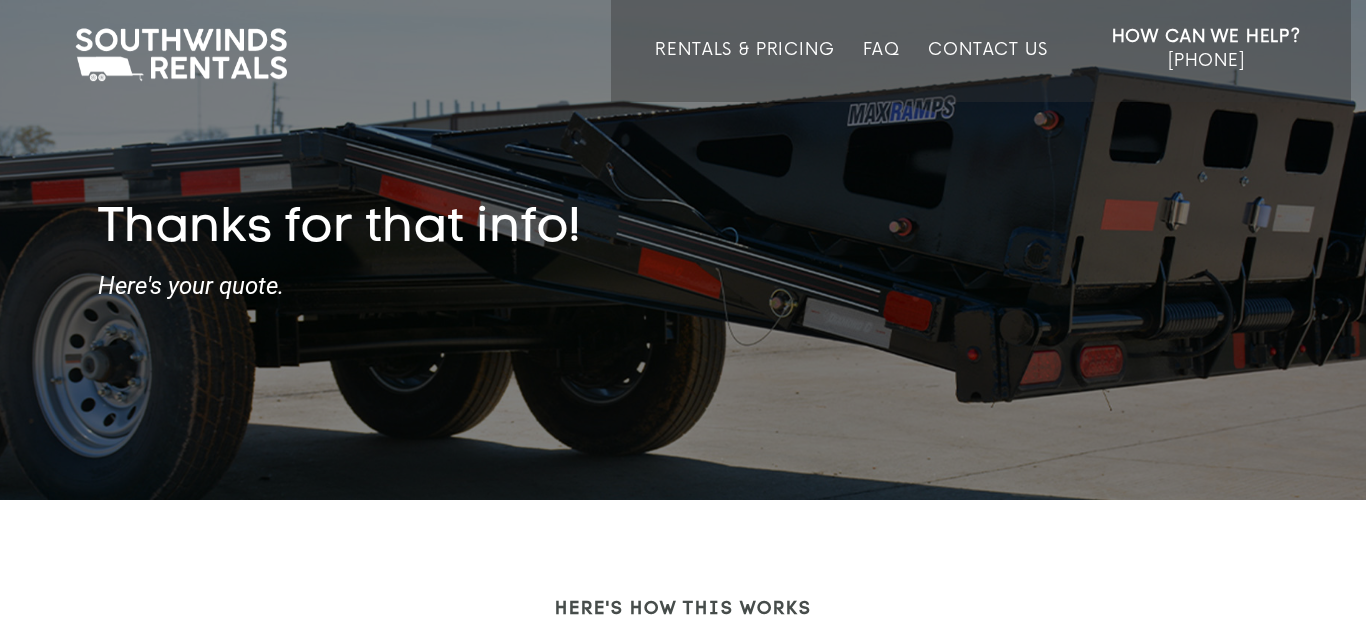 scroll, scrollTop: 0, scrollLeft: 0, axis: both 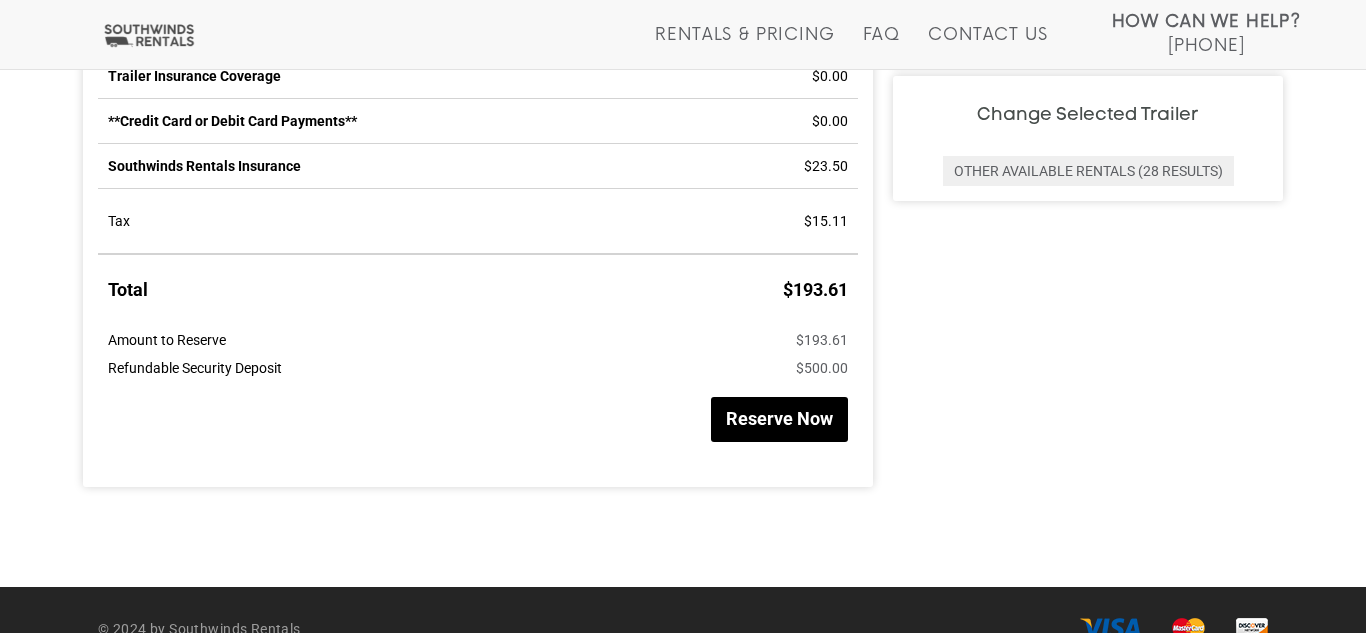 click on "Reserve Now" at bounding box center [779, 419] 